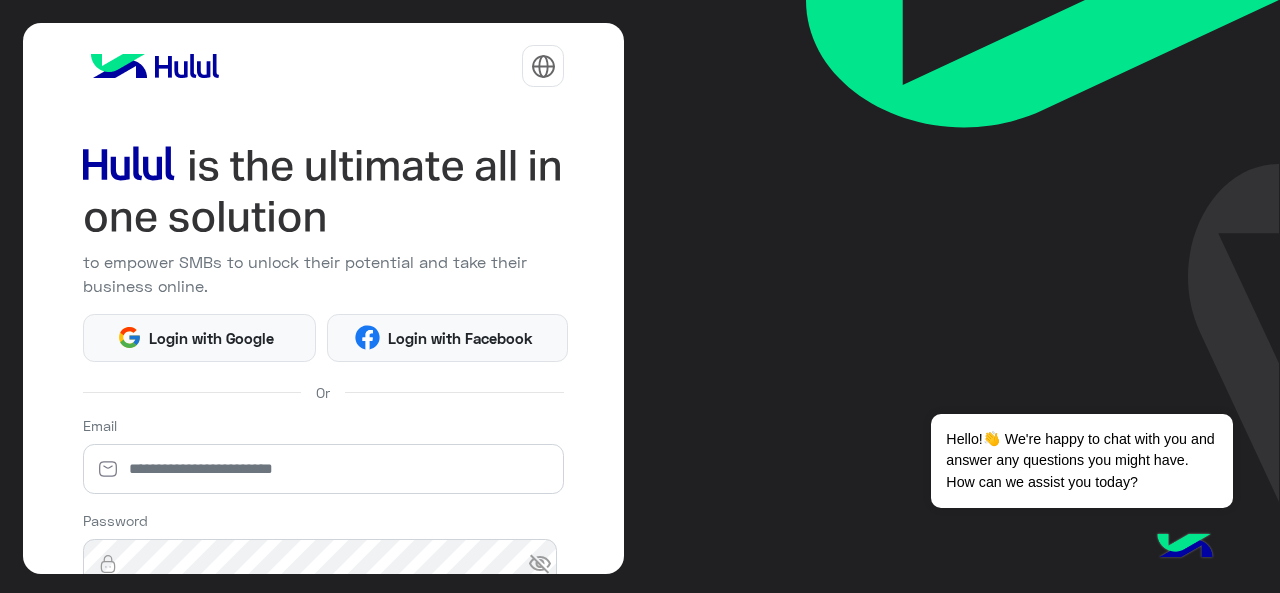 scroll, scrollTop: 0, scrollLeft: 0, axis: both 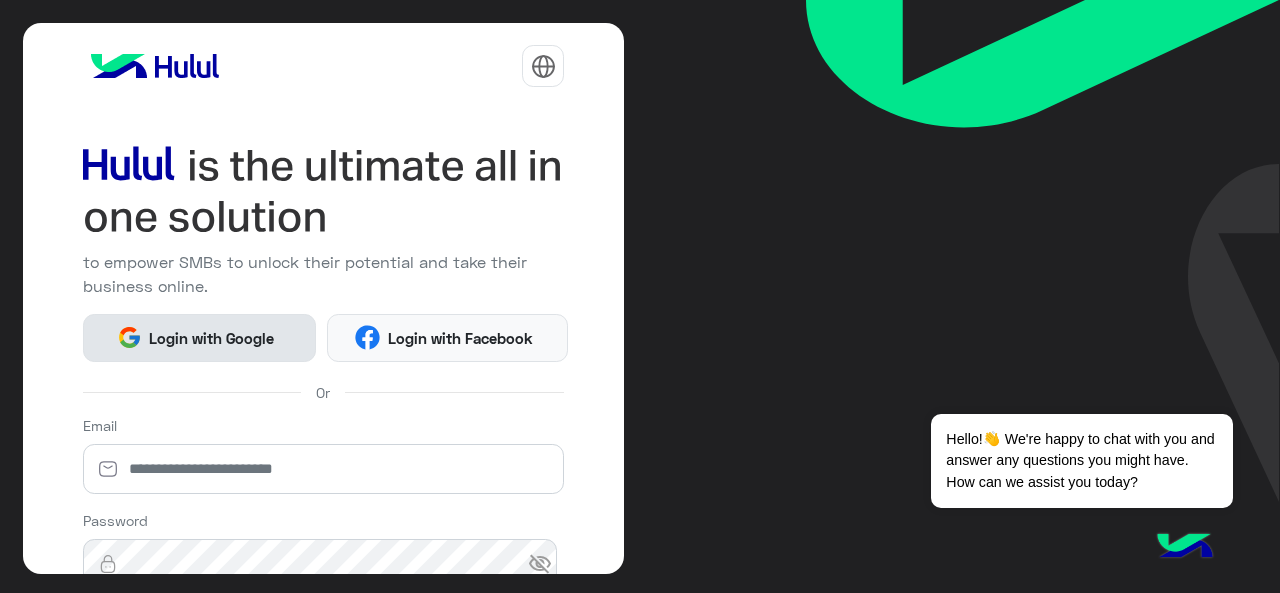 click on "Login with Google" 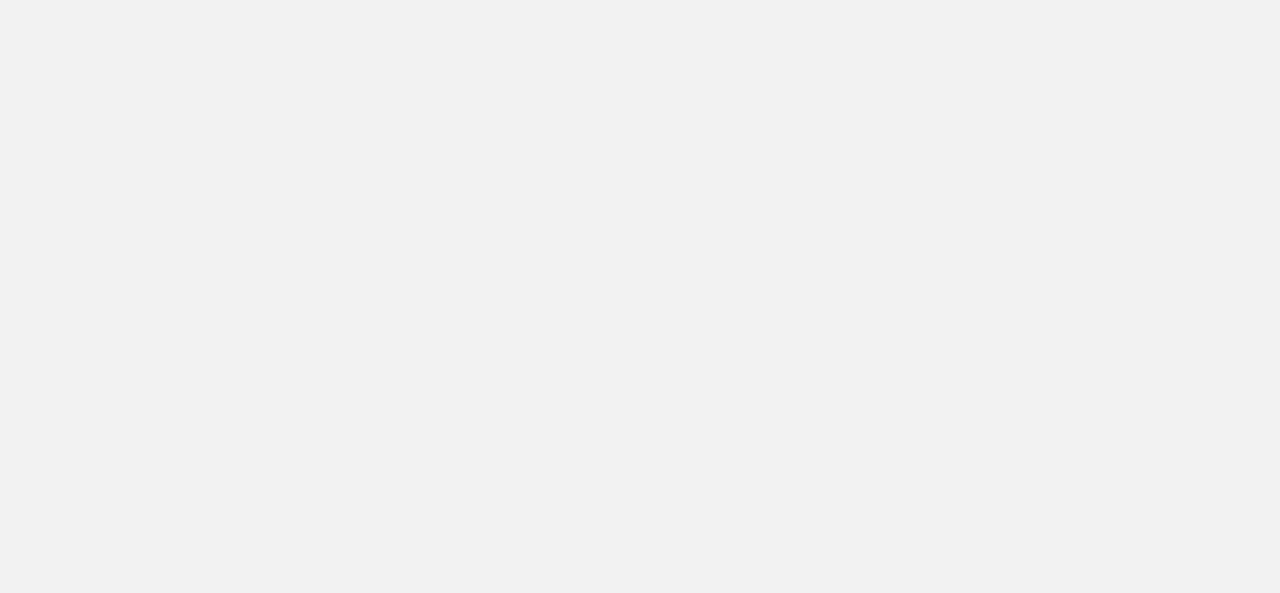 scroll, scrollTop: 0, scrollLeft: 0, axis: both 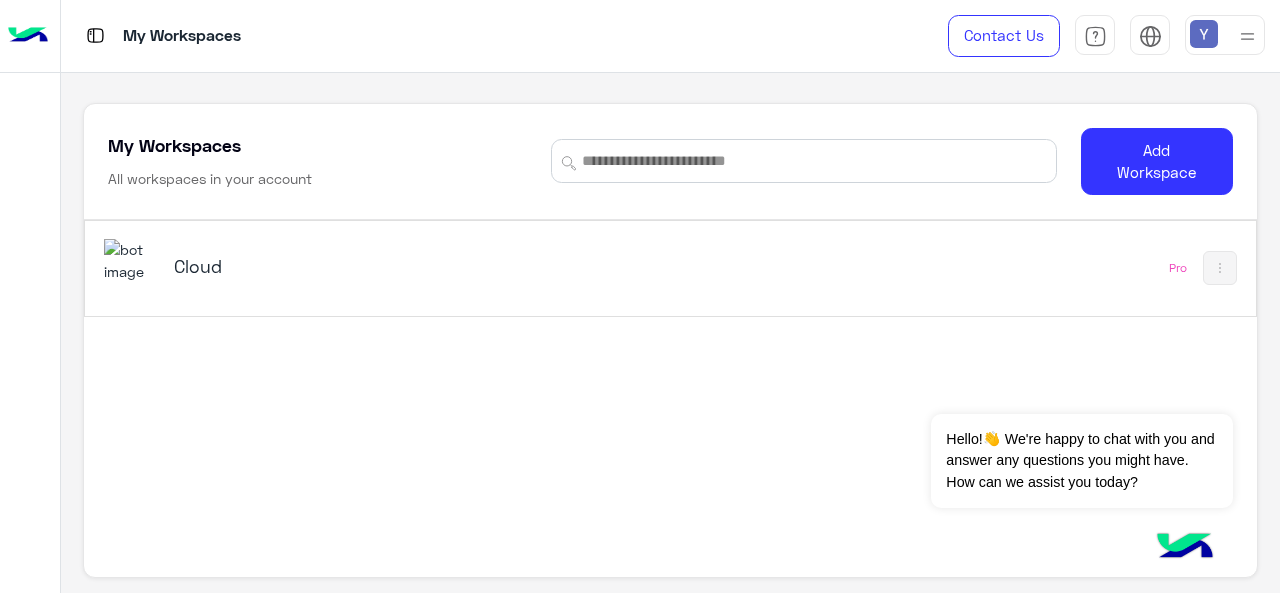 click on "Cloud" at bounding box center (378, 266) 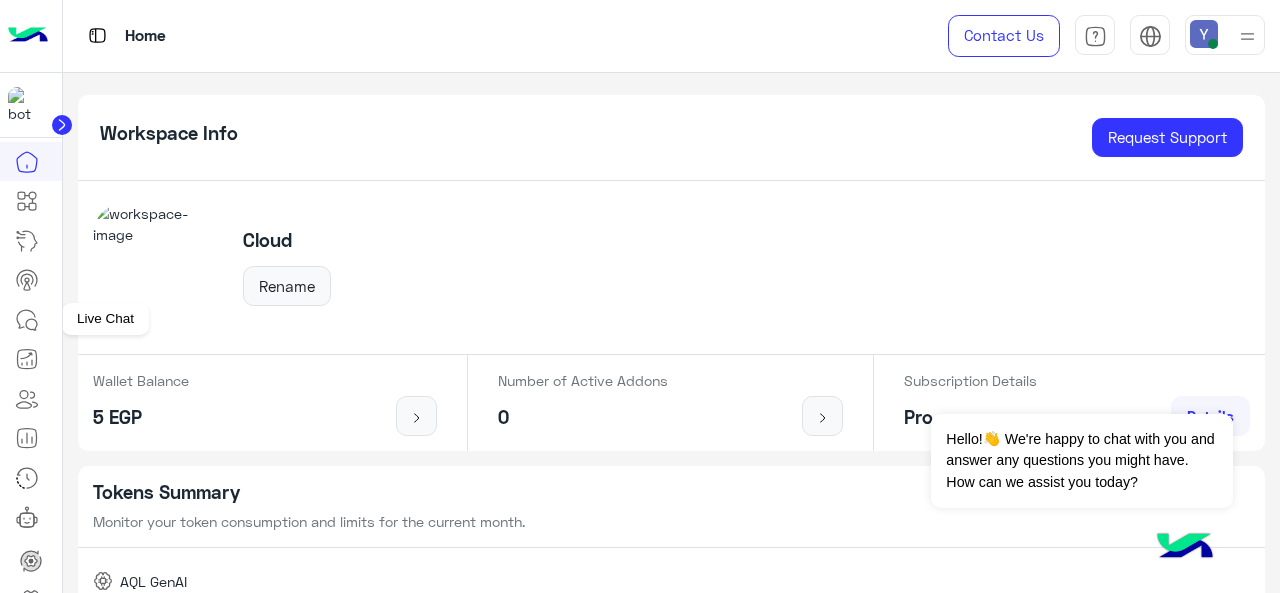 click 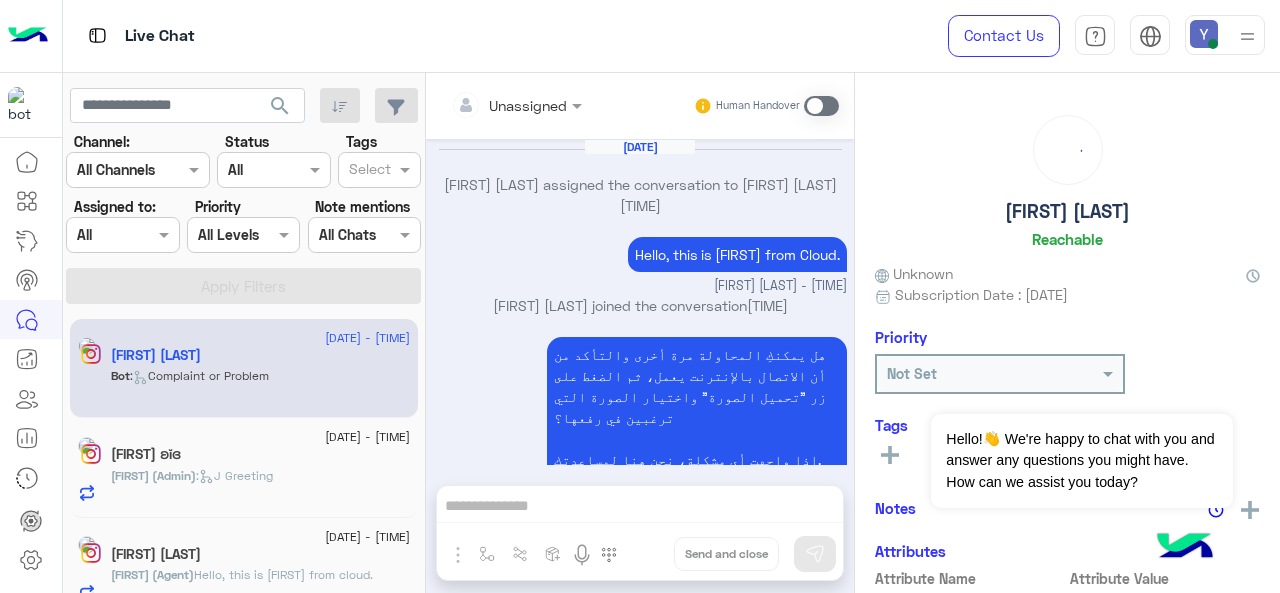 scroll, scrollTop: 944, scrollLeft: 0, axis: vertical 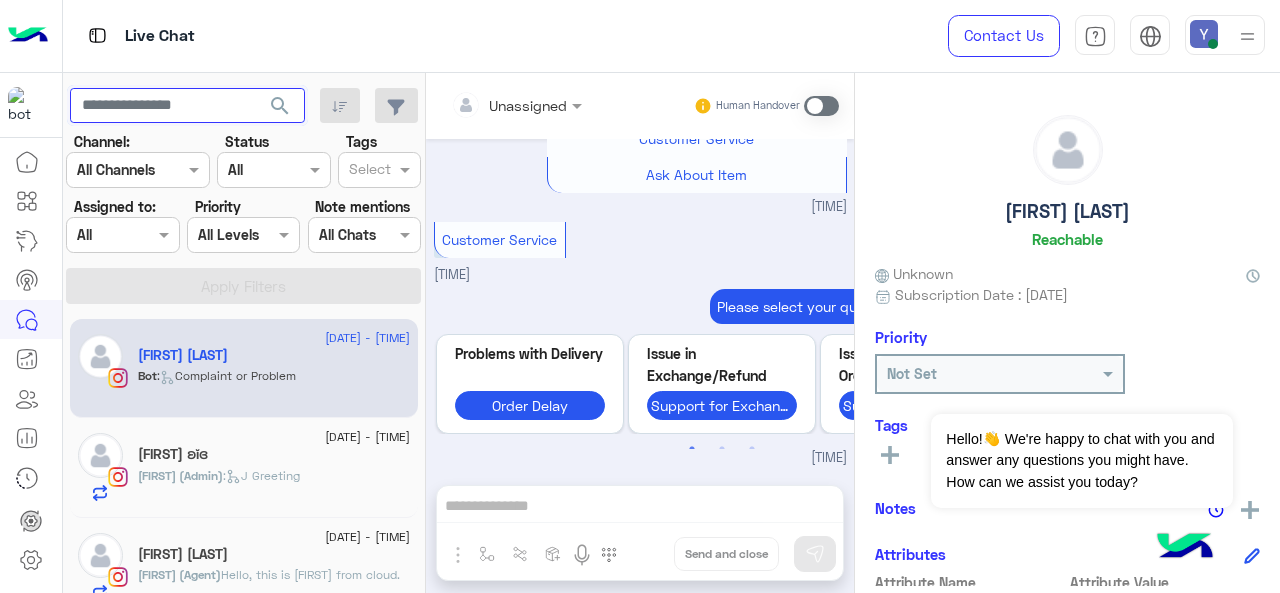 click at bounding box center [187, 106] 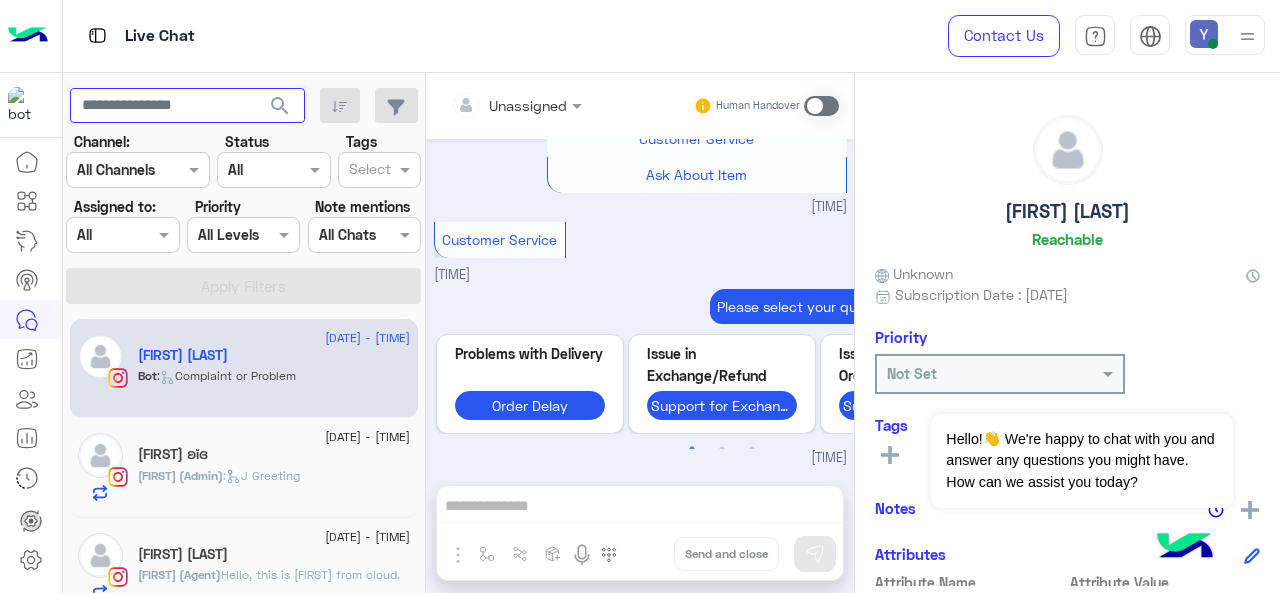 paste on "**********" 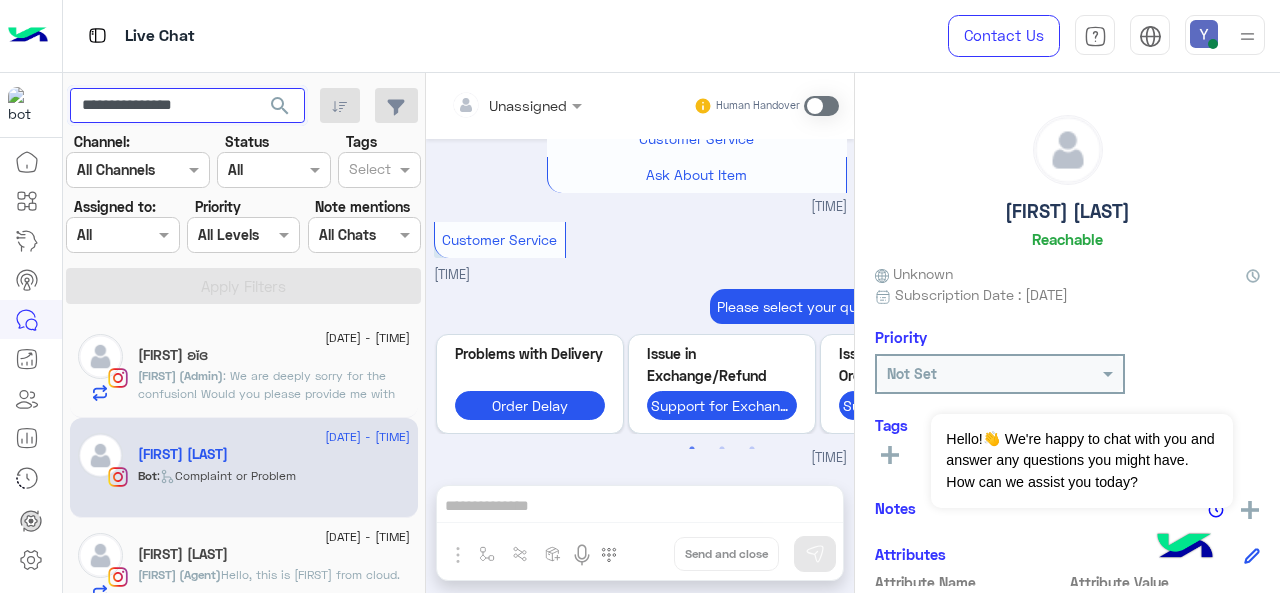 type on "**********" 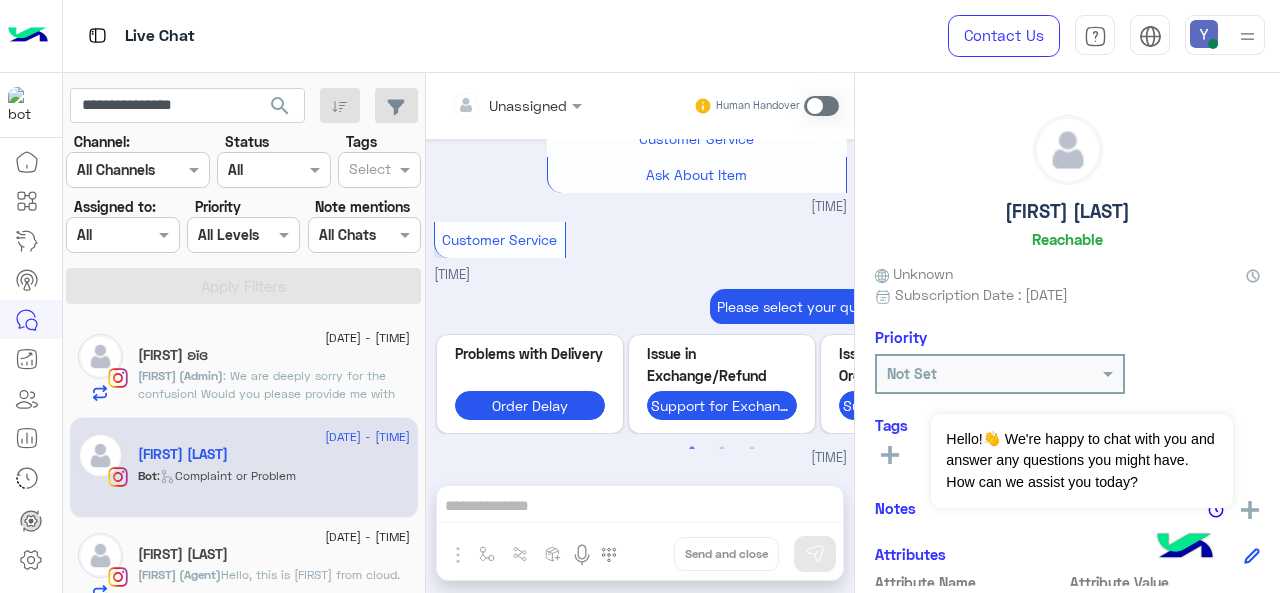 click on "search" 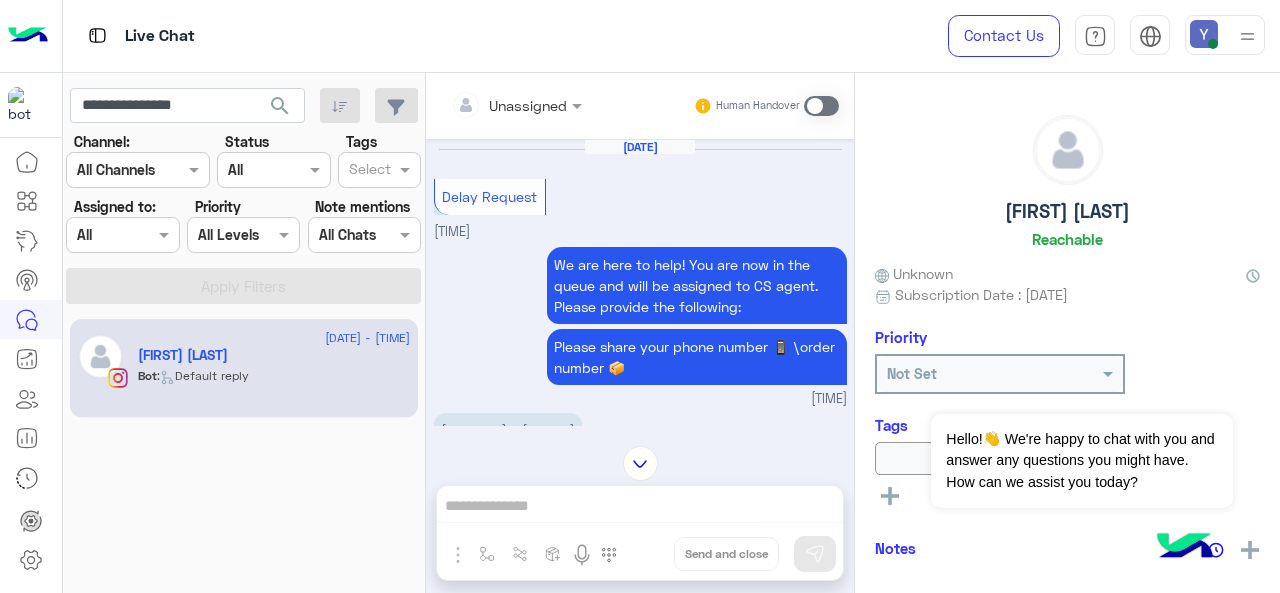 scroll, scrollTop: 1181, scrollLeft: 0, axis: vertical 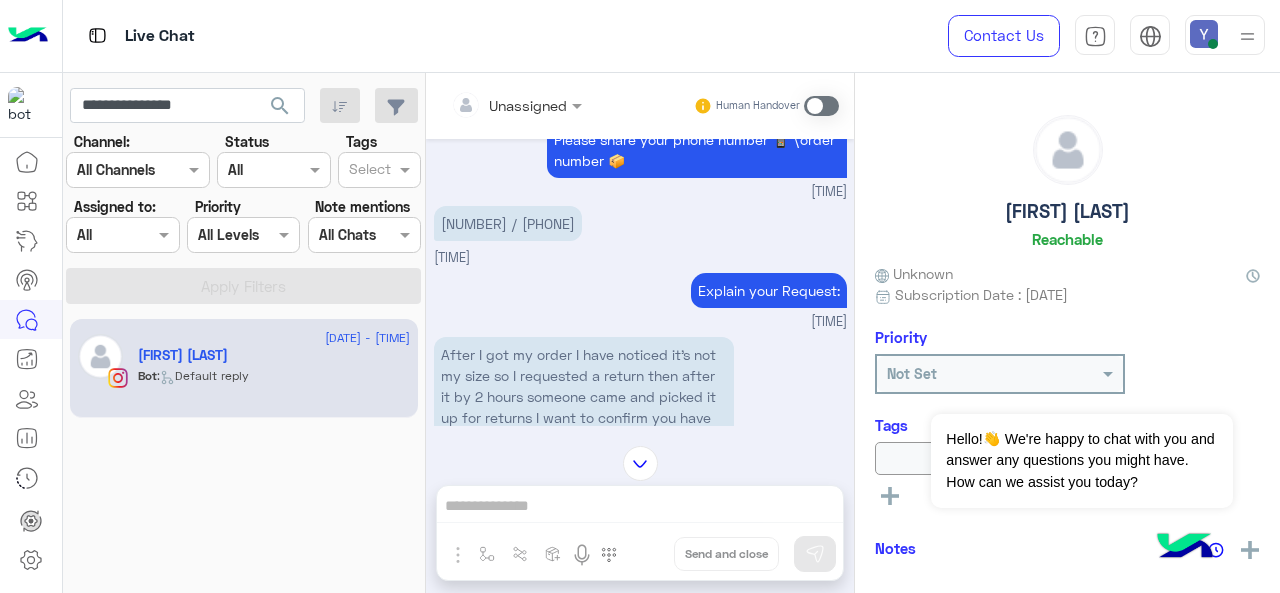 click on "[NUMBER] / [PHONE]" at bounding box center [508, 223] 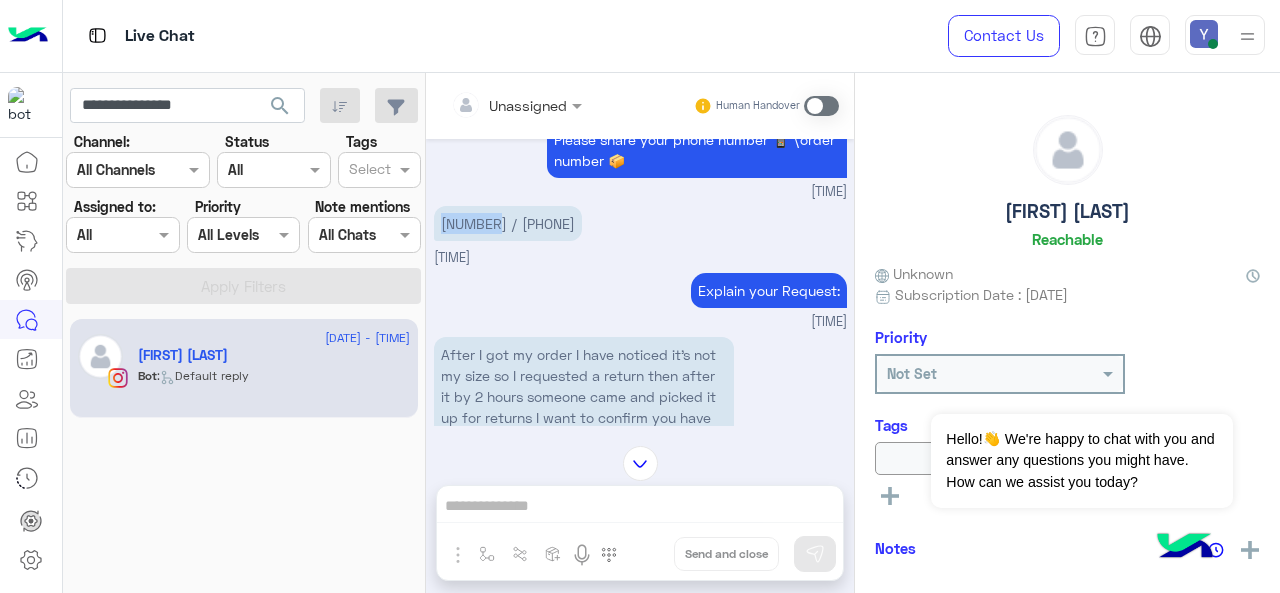 click on "[NUMBER] / [PHONE]" at bounding box center (508, 223) 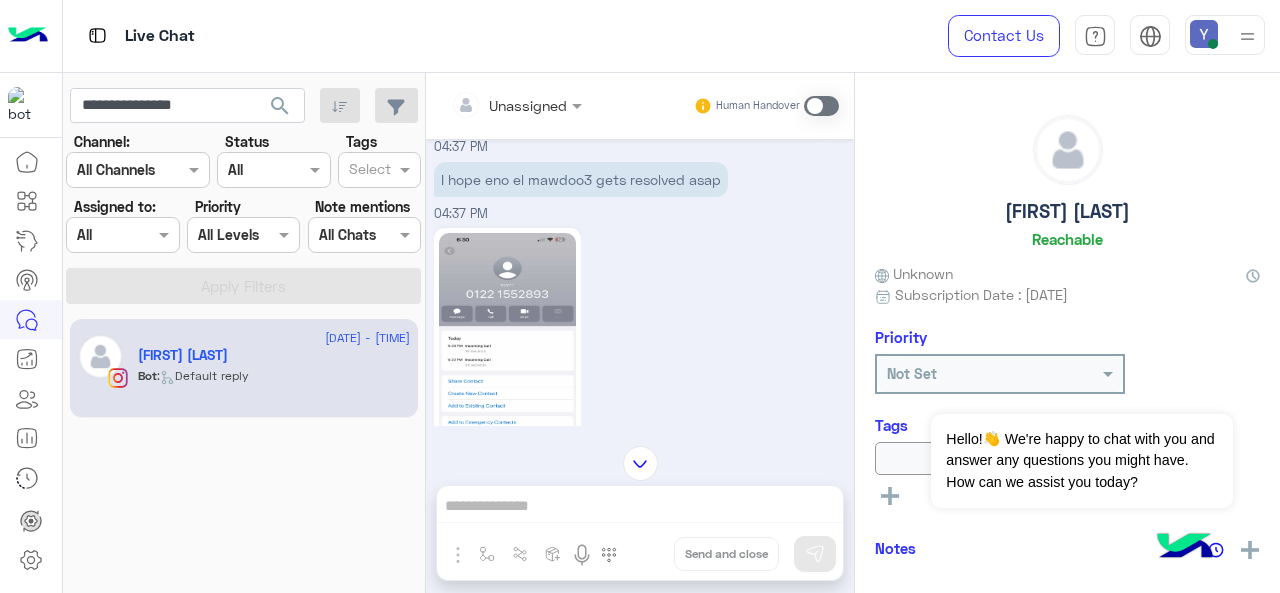 scroll, scrollTop: 3632, scrollLeft: 0, axis: vertical 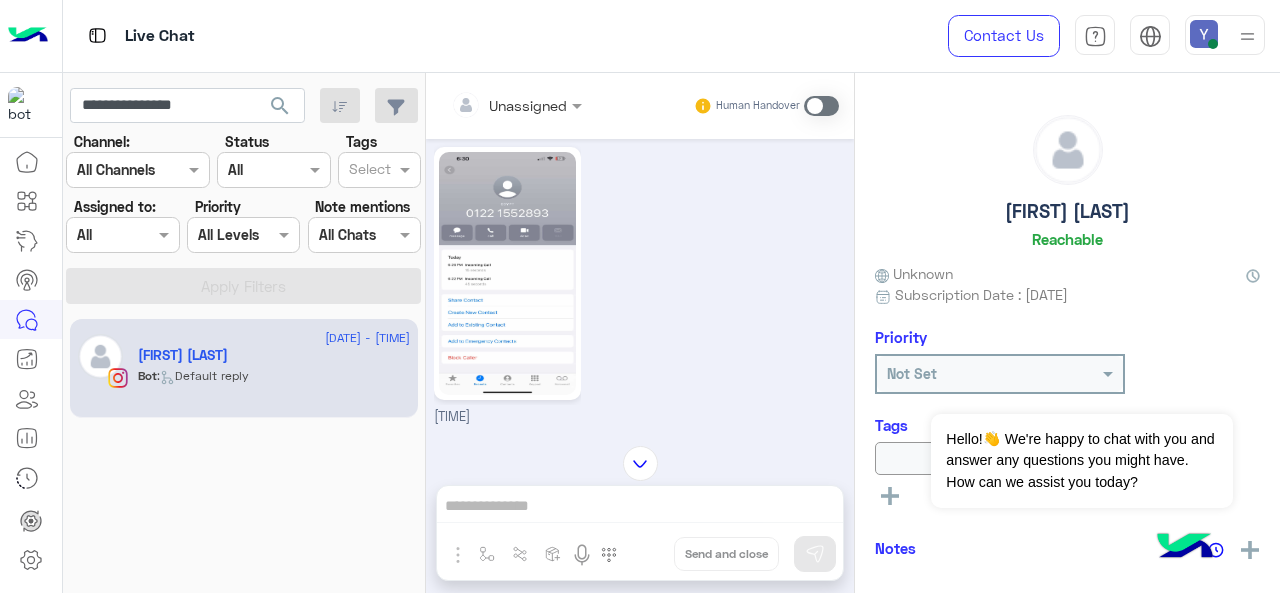 click 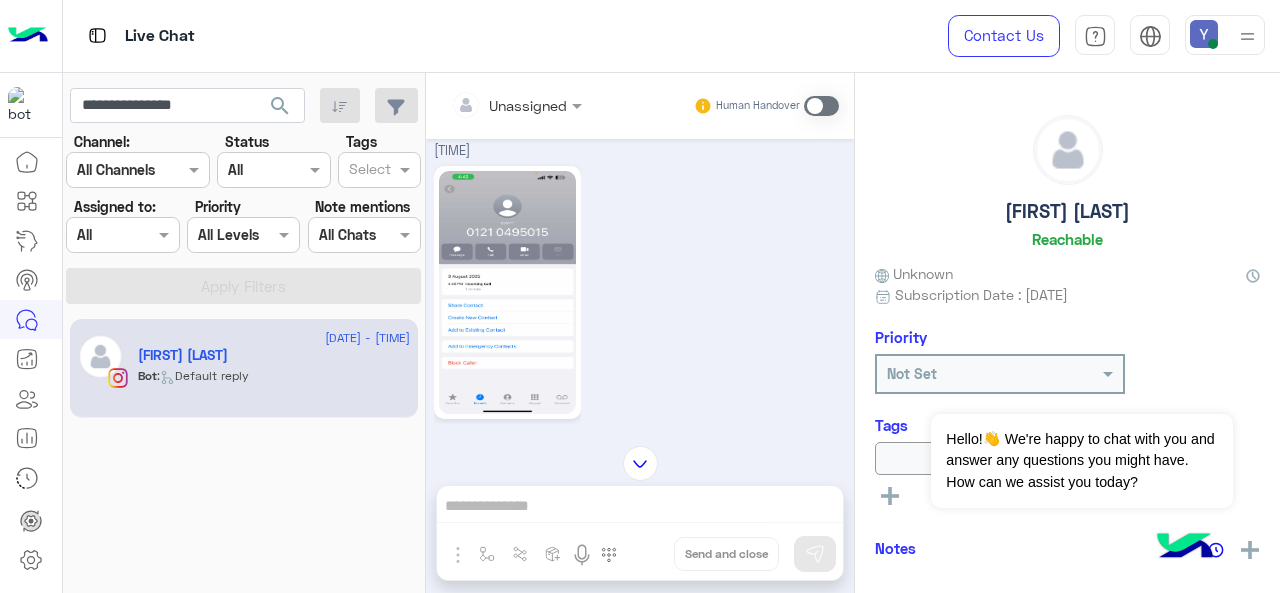 scroll, scrollTop: 4008, scrollLeft: 0, axis: vertical 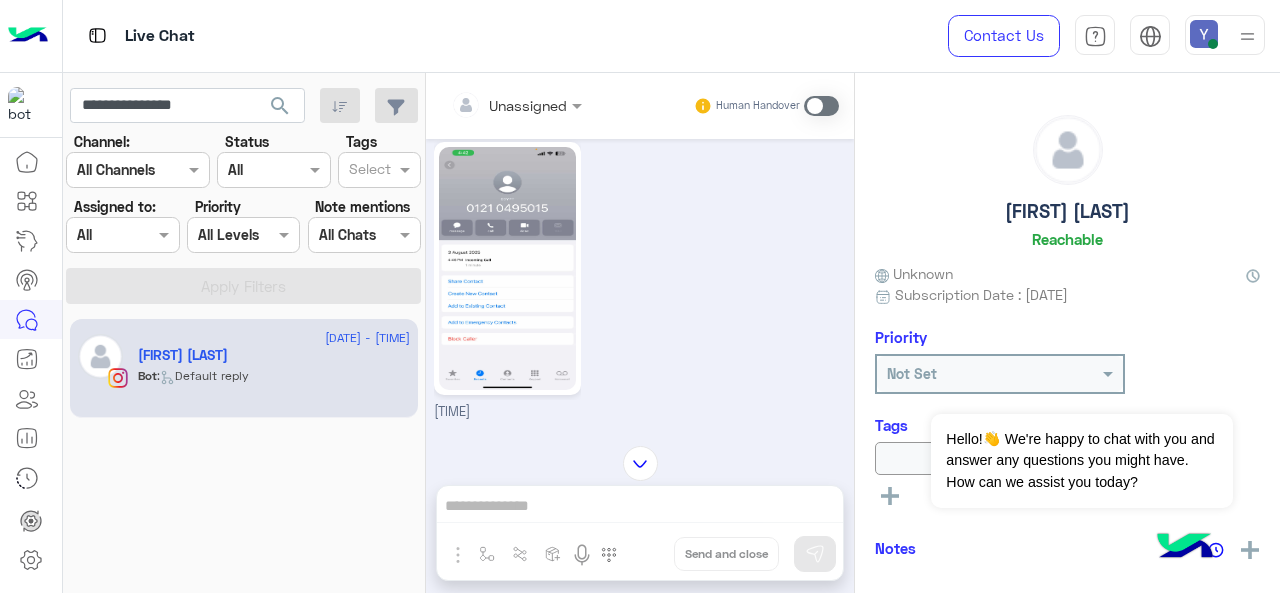click 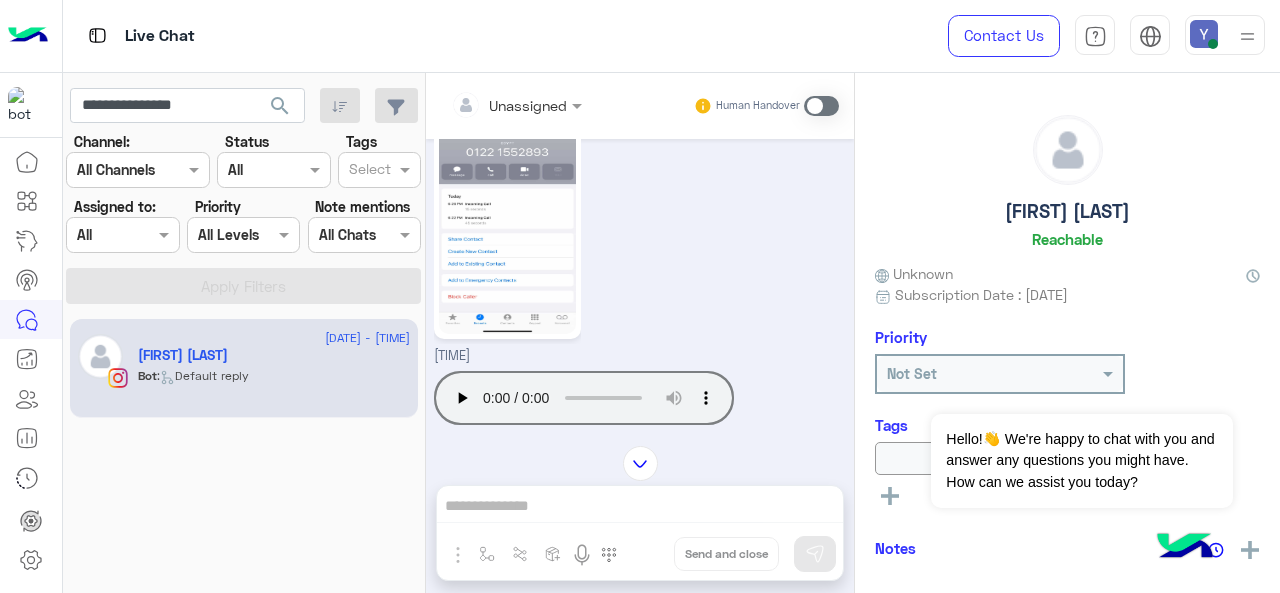 scroll, scrollTop: 3661, scrollLeft: 0, axis: vertical 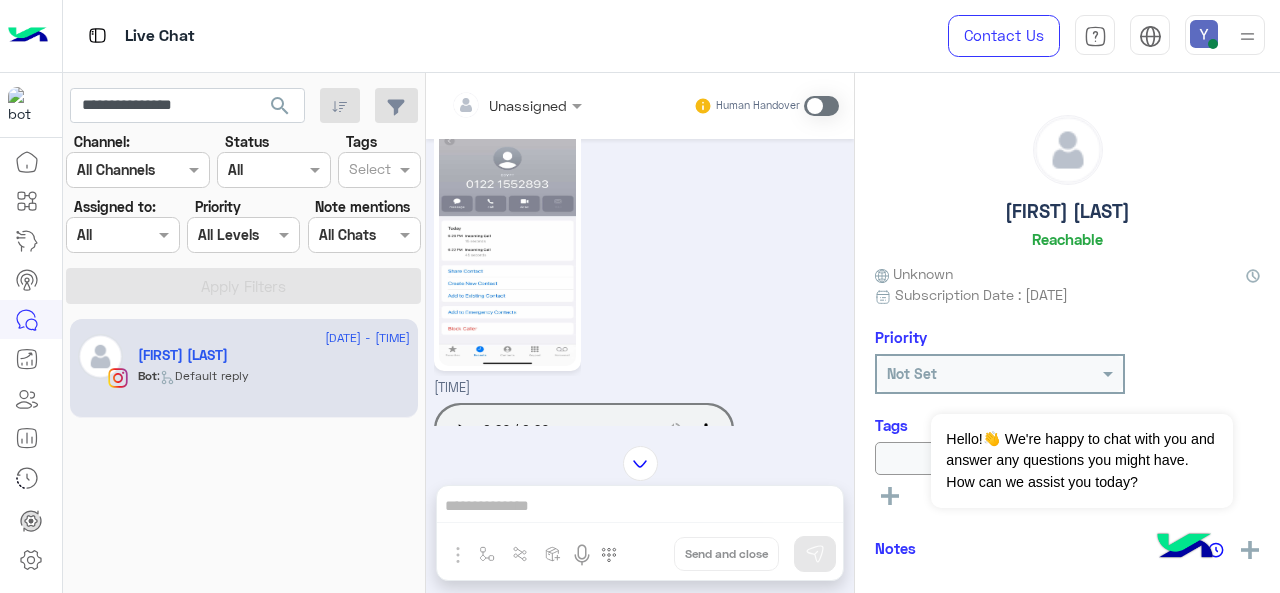 click 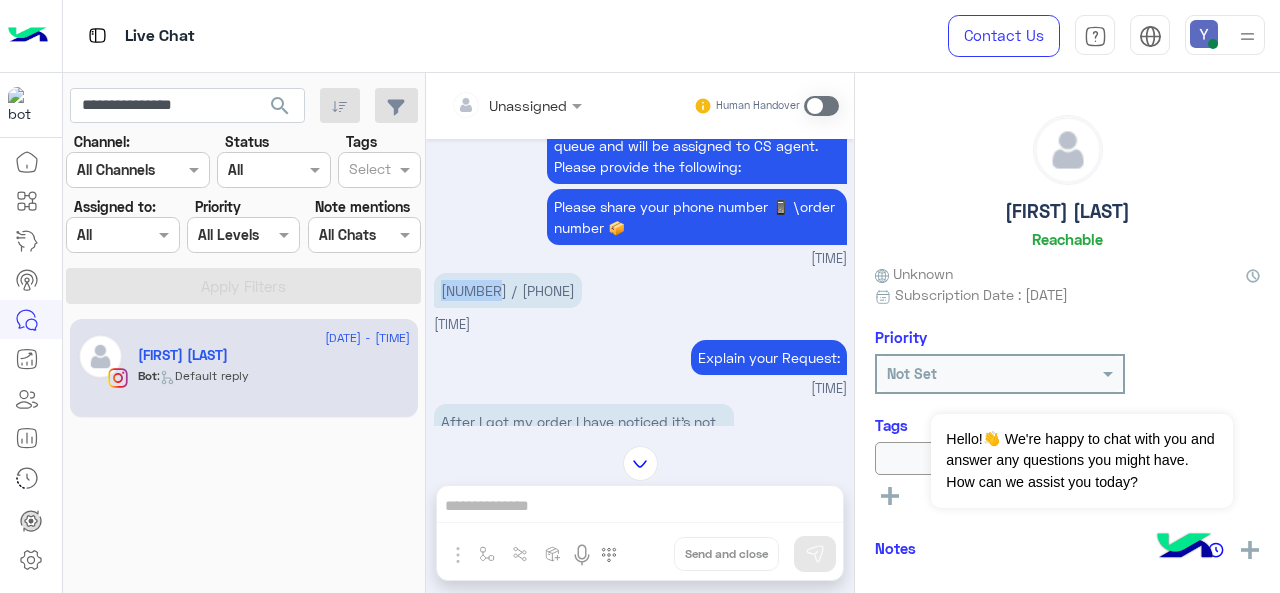 scroll, scrollTop: 1104, scrollLeft: 0, axis: vertical 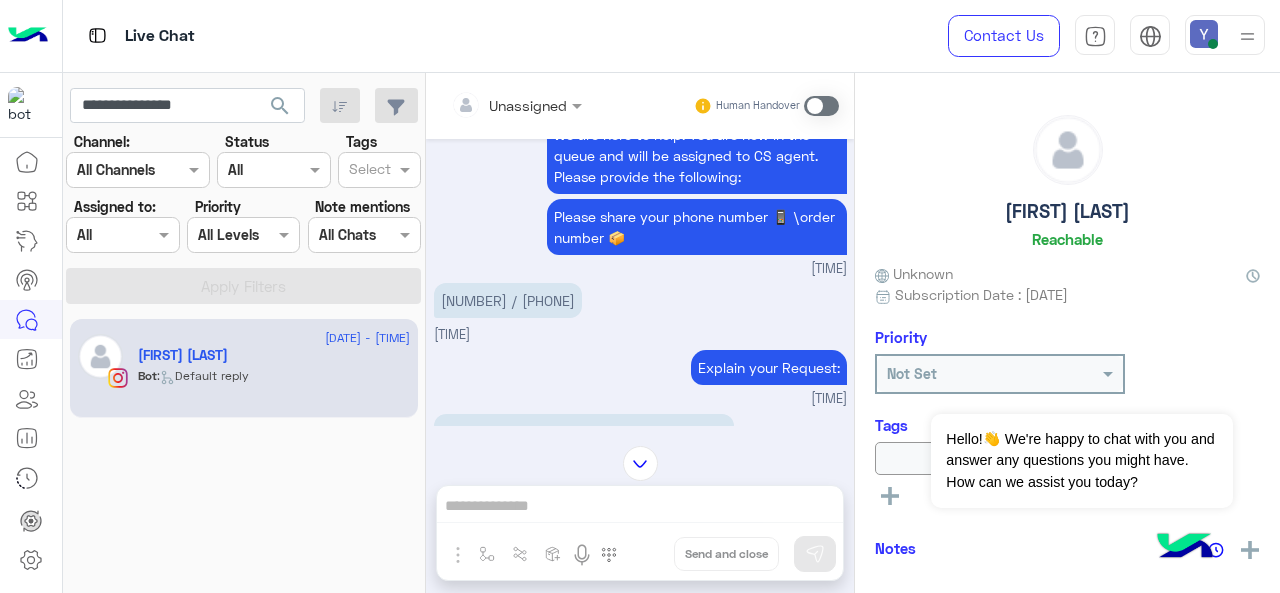 click on "[NUMBER] / [PHONE]" at bounding box center (508, 300) 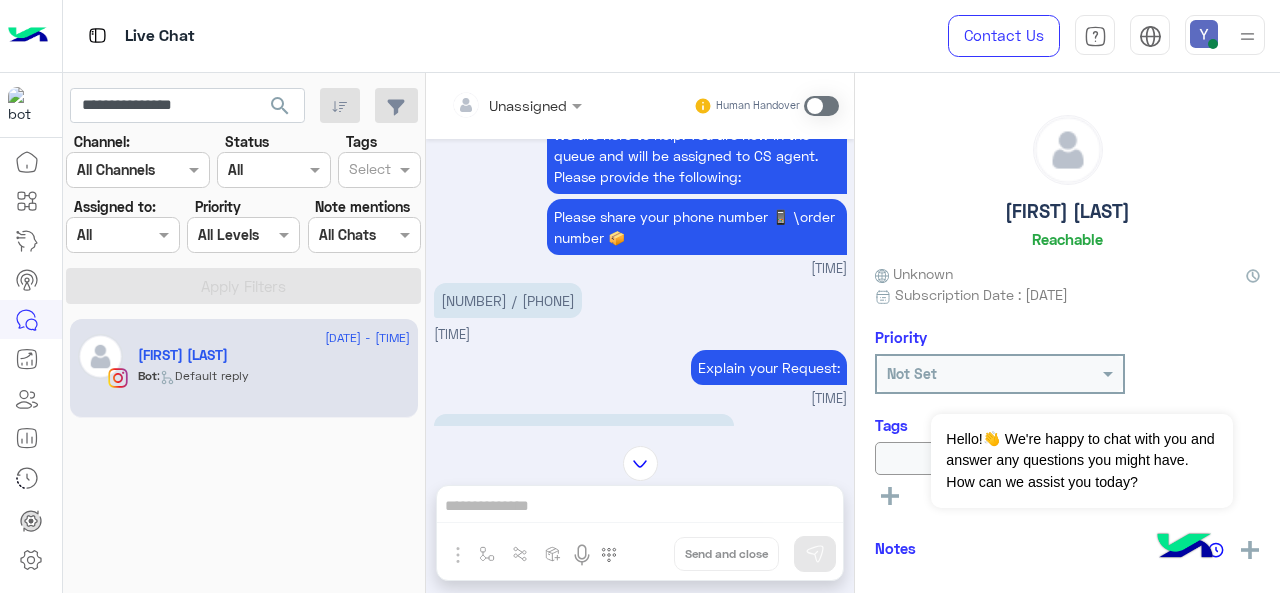 click on "[NUMBER] / [PHONE]" at bounding box center (508, 300) 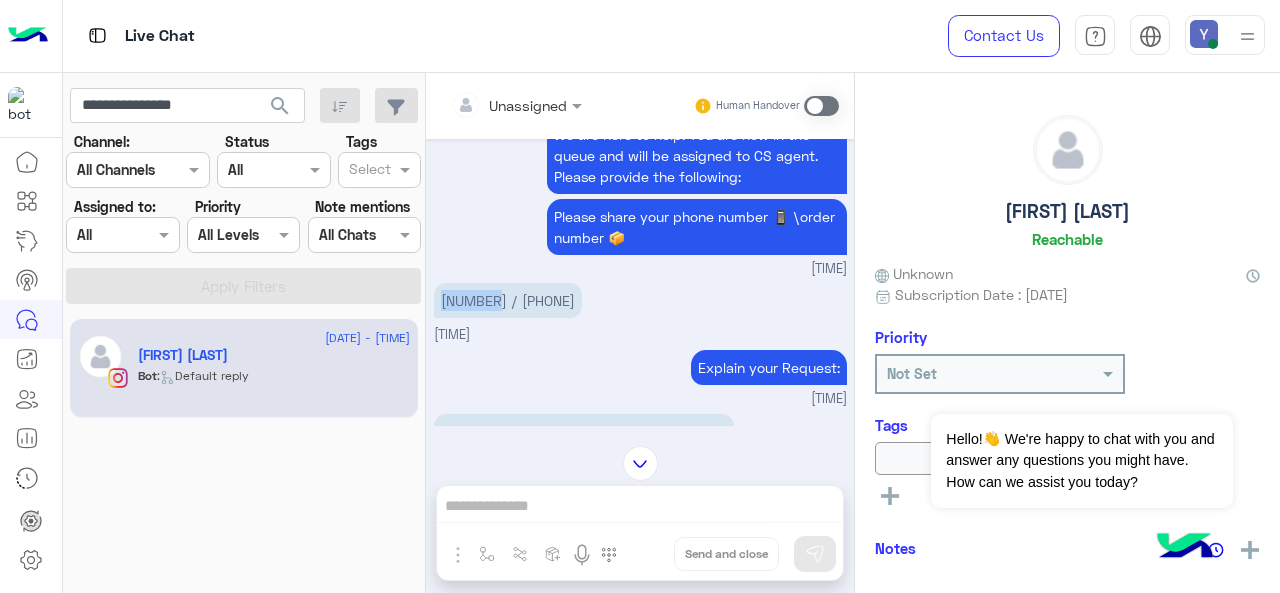 click on "[NUMBER] / [PHONE]" at bounding box center [508, 300] 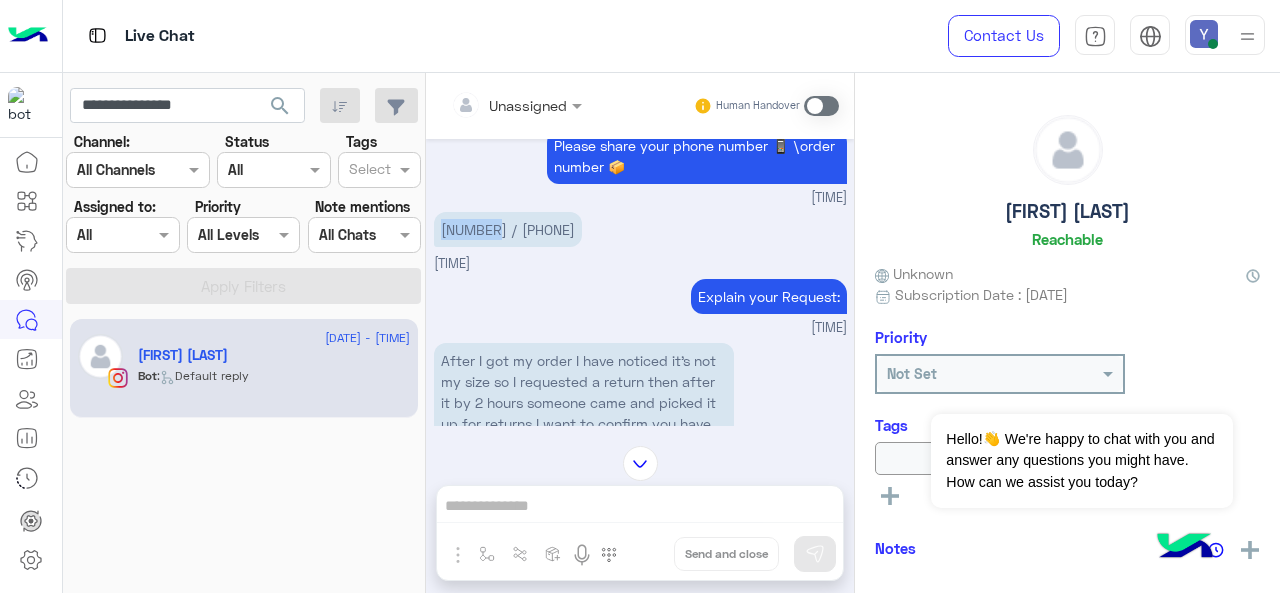 scroll, scrollTop: 1293, scrollLeft: 0, axis: vertical 